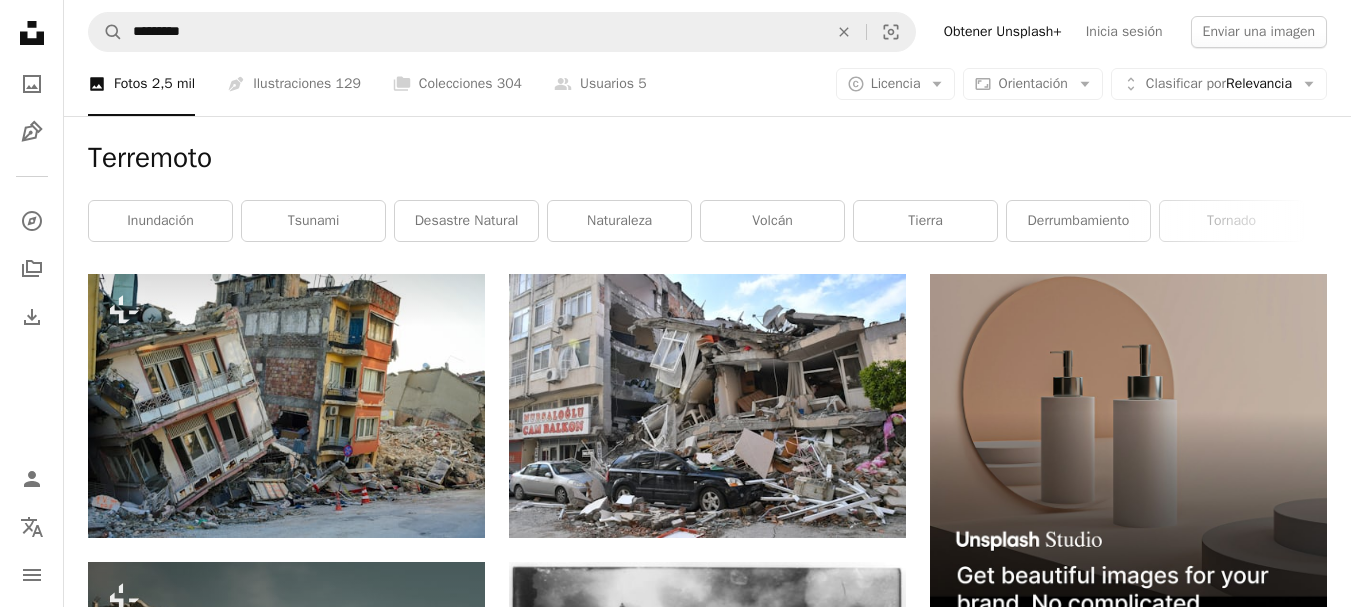 scroll, scrollTop: 0, scrollLeft: 0, axis: both 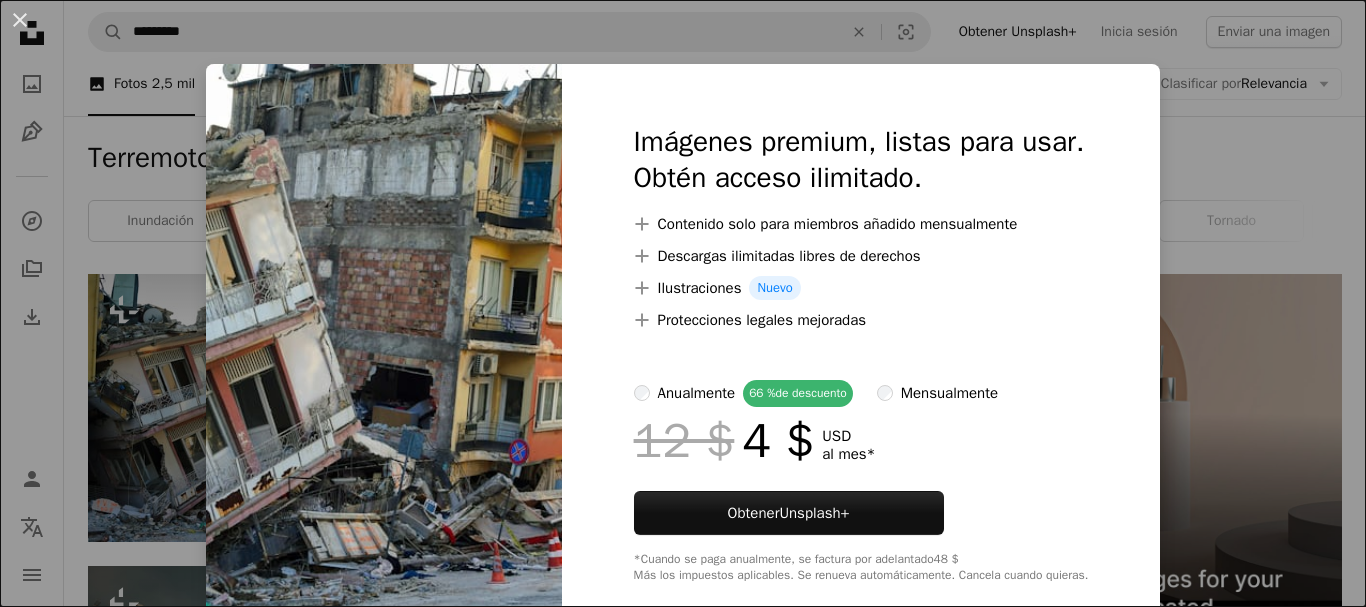 click at bounding box center [384, 353] 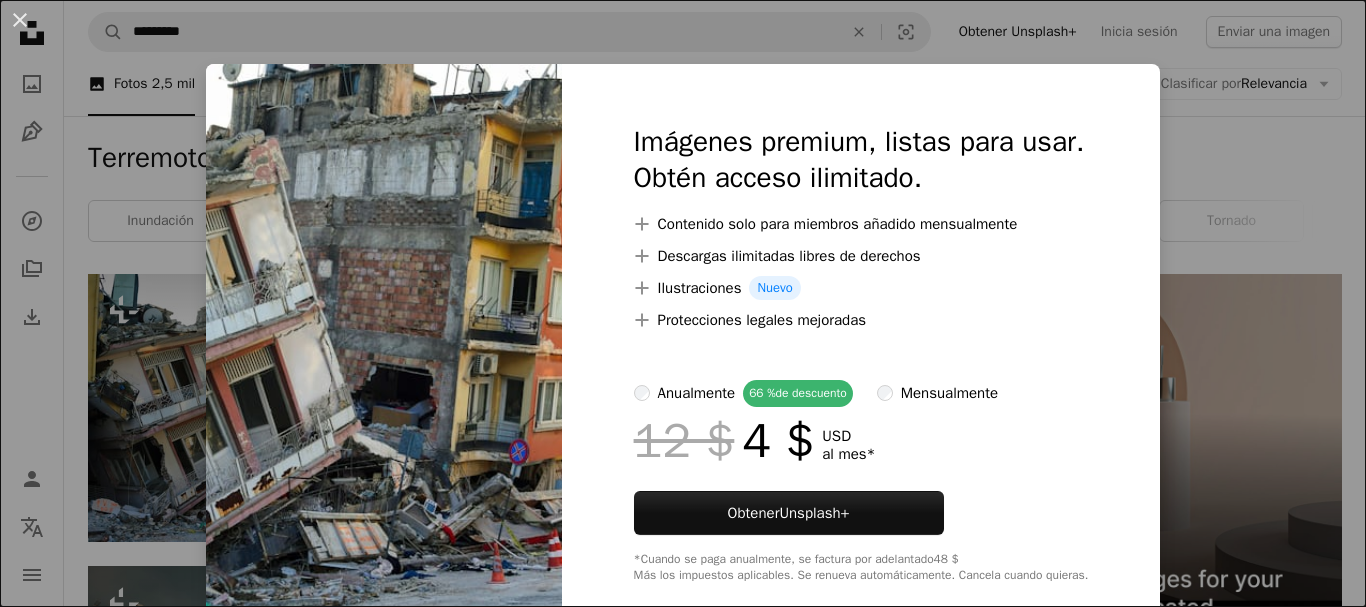 click on "An X shape Imágenes premium, listas para usar. Obtén acceso ilimitado. A plus sign Contenido solo para miembros añadido mensualmente A plus sign Descargas ilimitadas libres de derechos A plus sign Ilustraciones  Nuevo A plus sign Protecciones legales mejoradas anualmente 66 %  de descuento mensualmente 12 $   4 $ USD al mes * Obtener  Unsplash+ *Cuando se paga anualmente, se factura por adelantado  48 $ Más los impuestos aplicables. Se renueva automáticamente. Cancela cuando quieras." at bounding box center [683, 303] 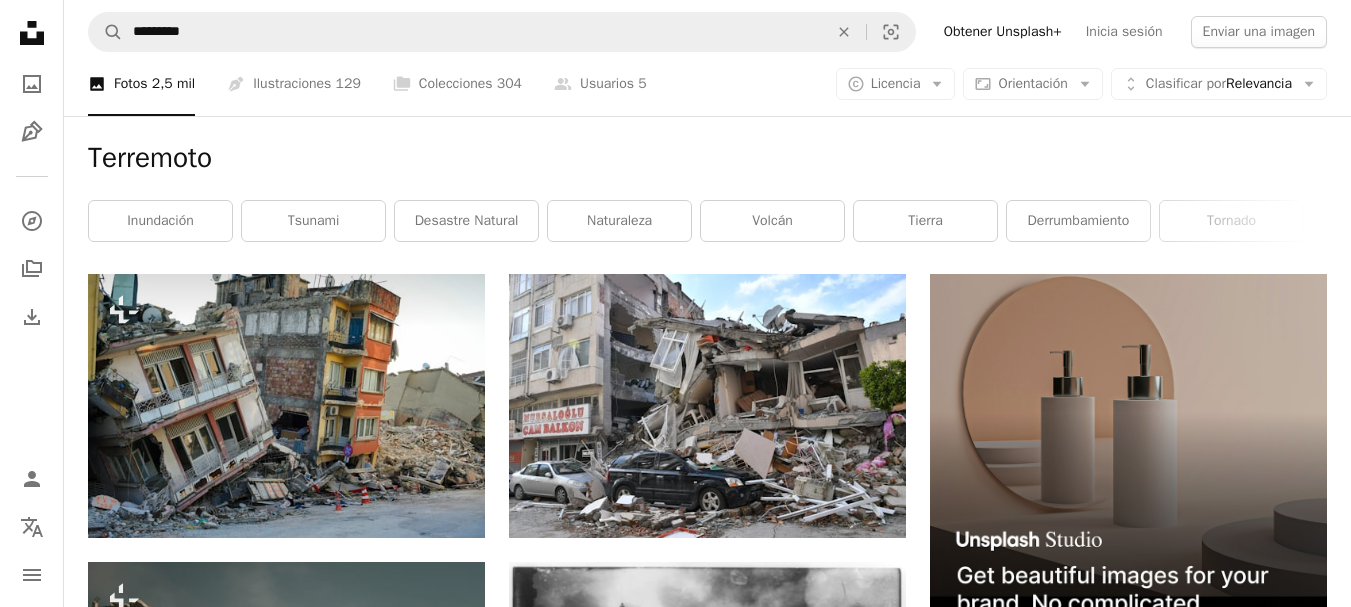 click on "A photo" 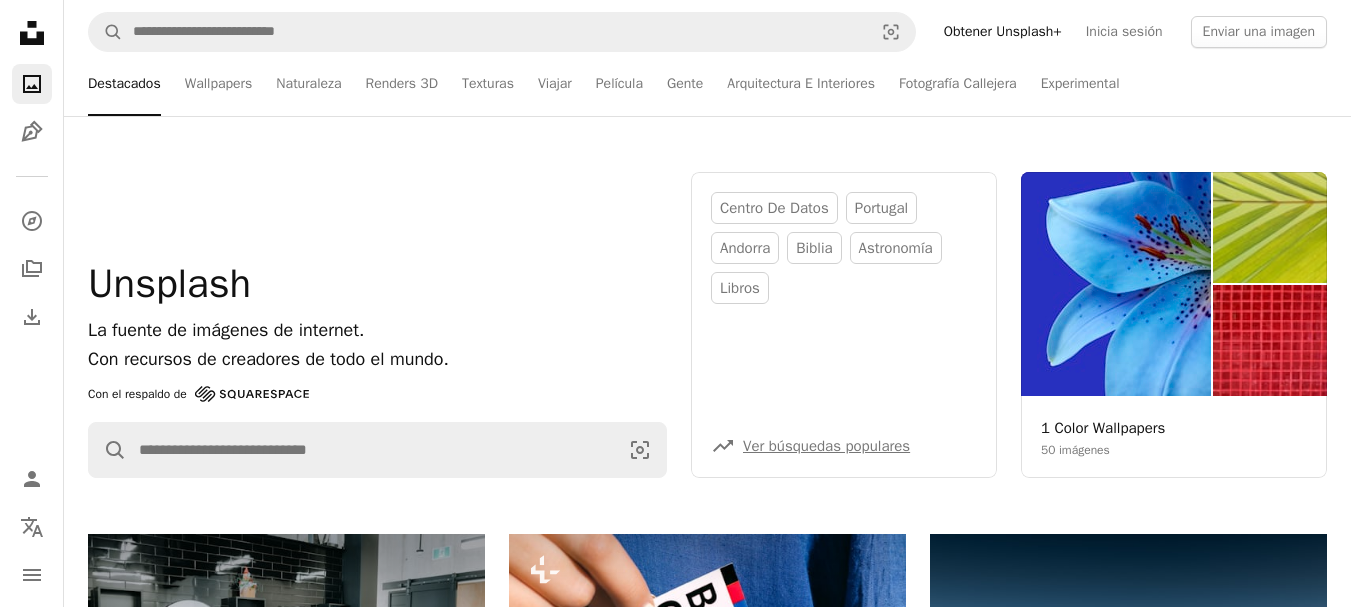 click on "A photo" at bounding box center [32, 84] 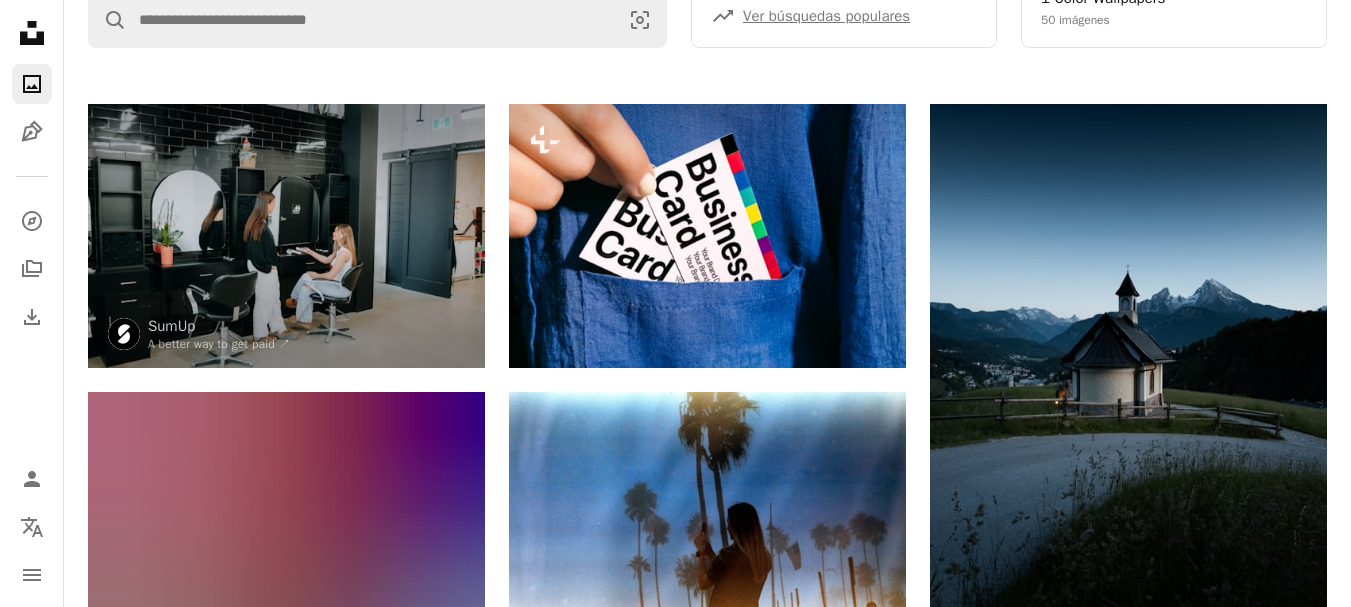 scroll, scrollTop: 432, scrollLeft: 0, axis: vertical 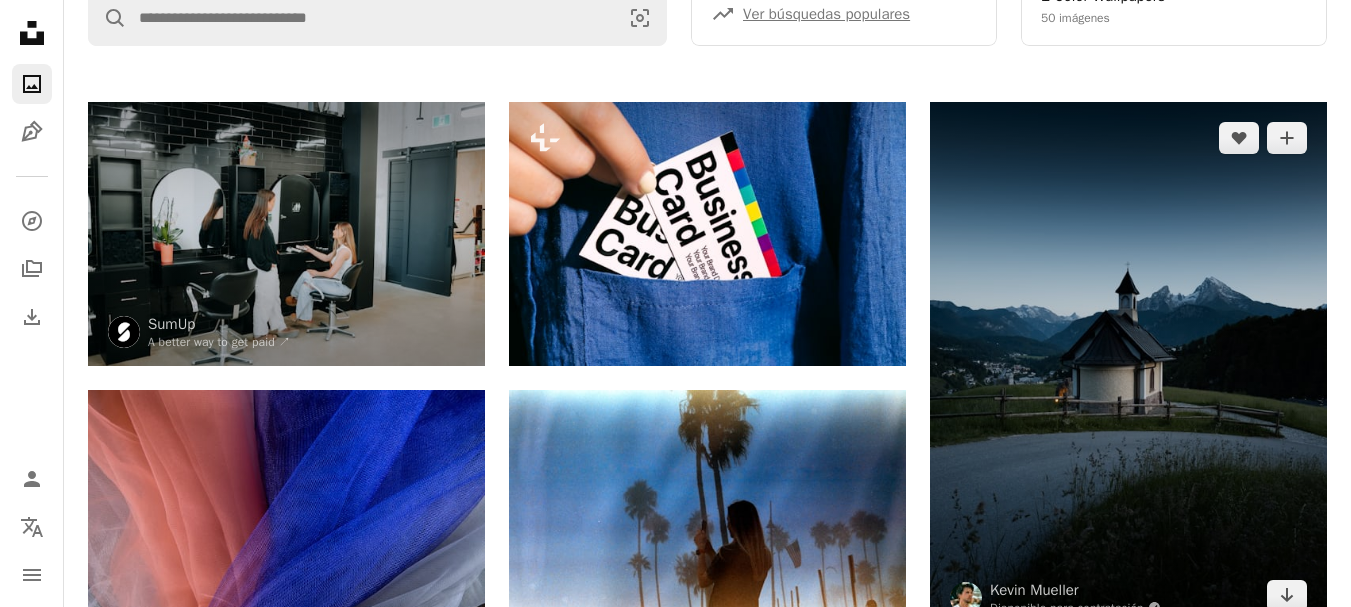 click at bounding box center (1128, 367) 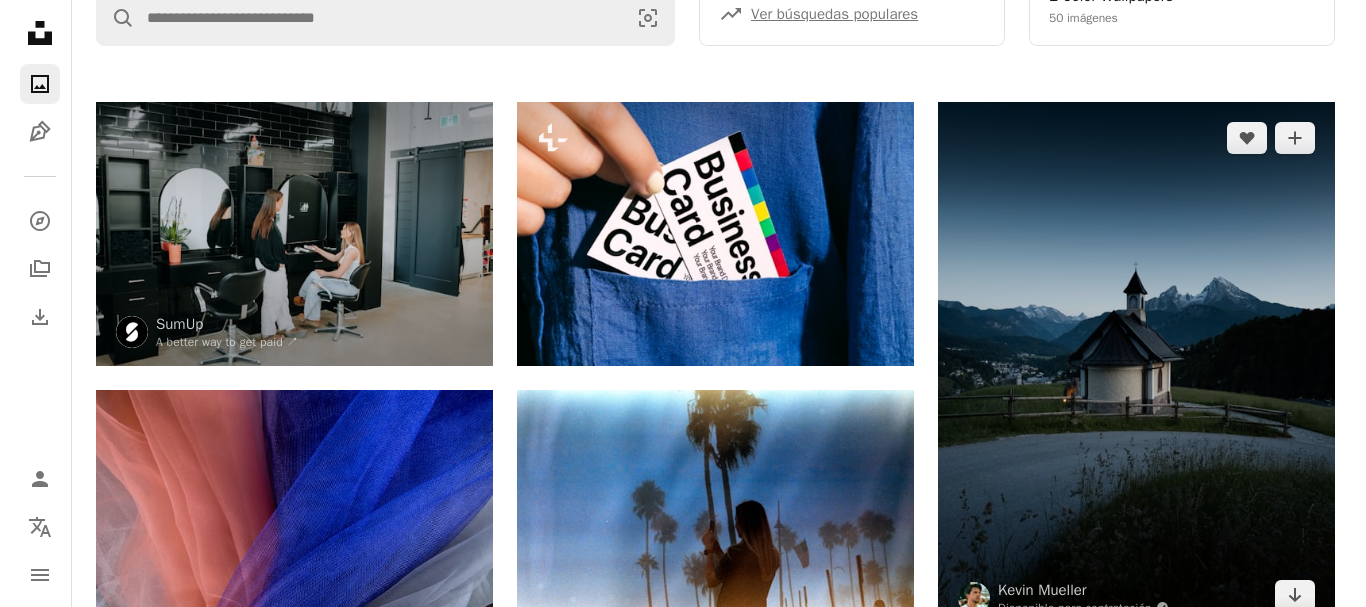 scroll, scrollTop: 0, scrollLeft: 0, axis: both 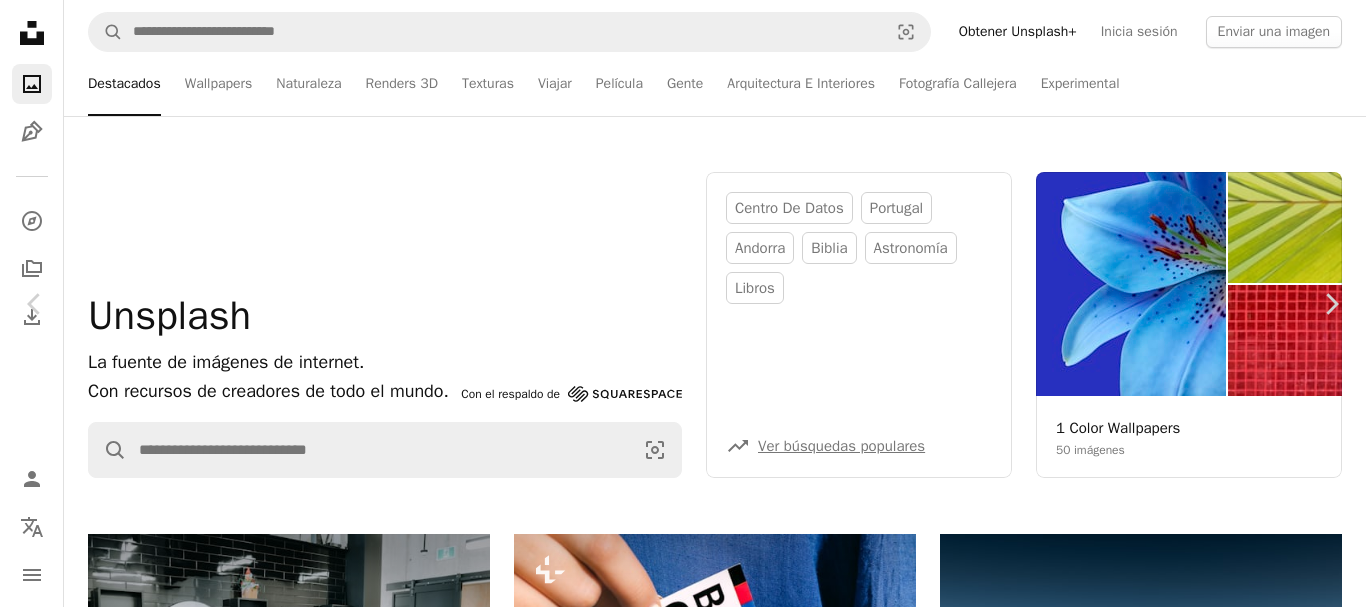 type 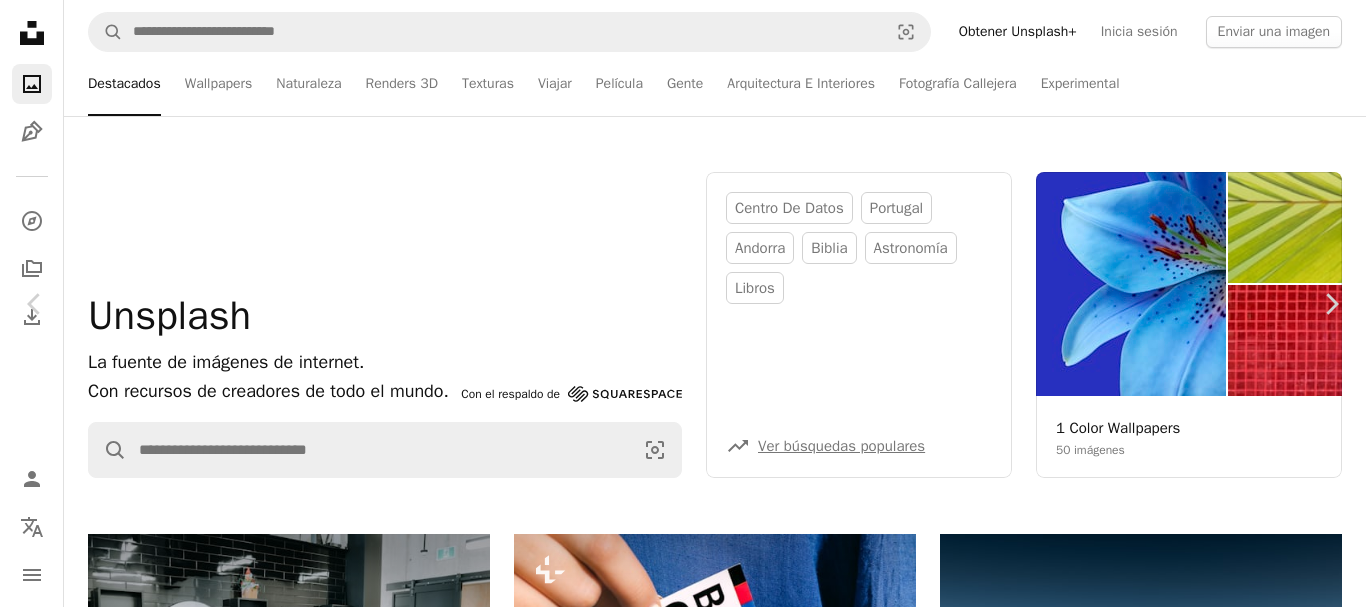 click on "An X shape" at bounding box center (20, 20) 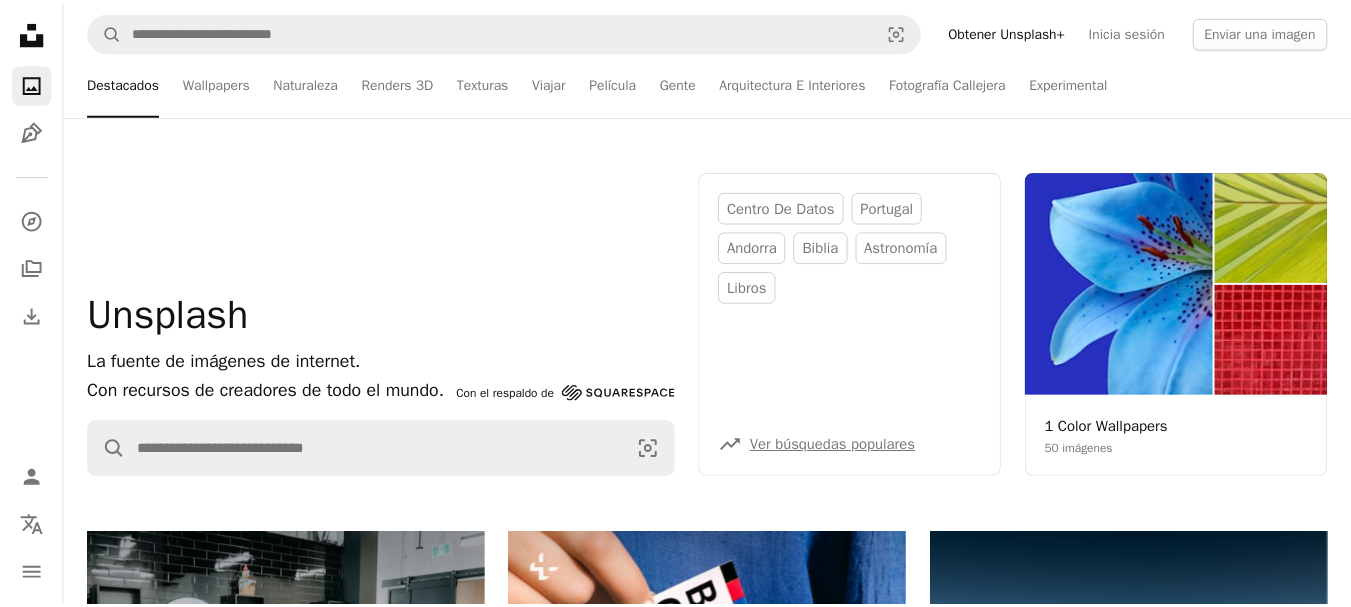 scroll, scrollTop: 432, scrollLeft: 0, axis: vertical 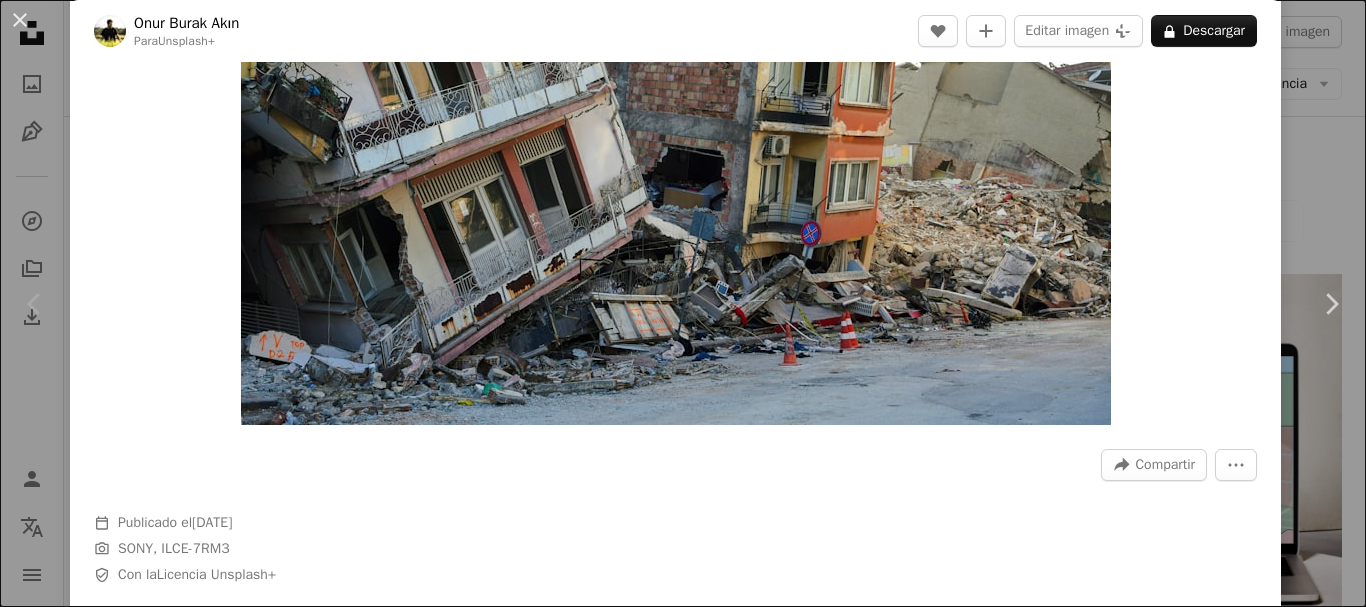 click on "**********" at bounding box center (683, 1990) 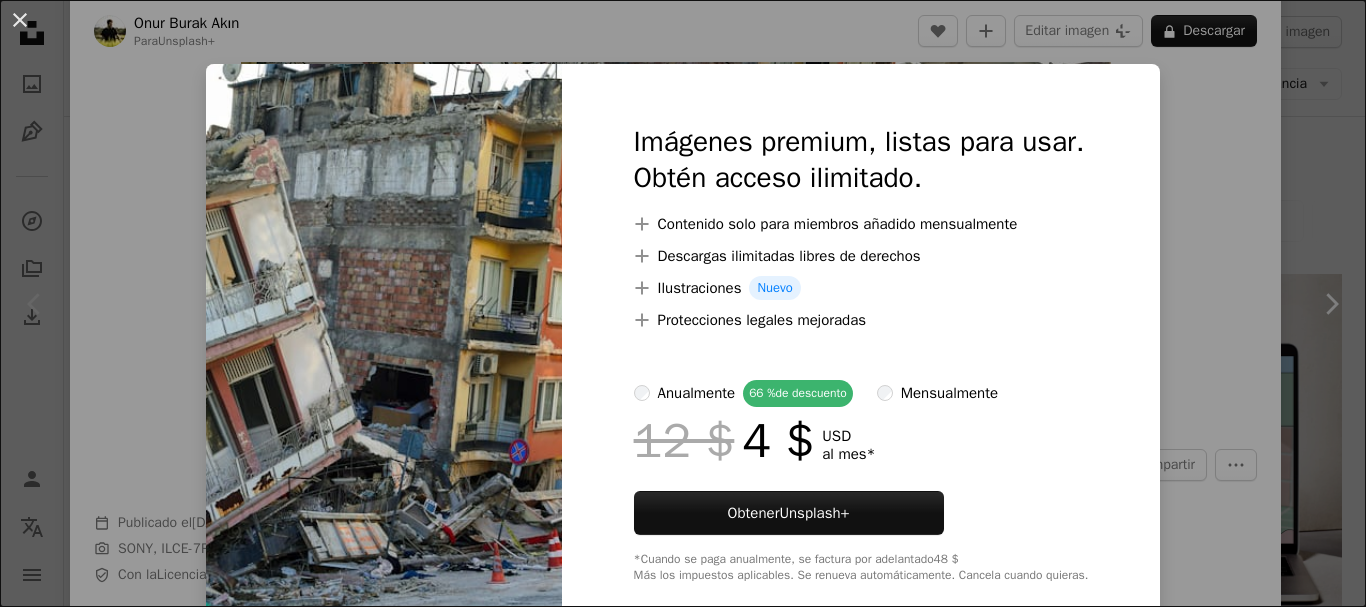 scroll, scrollTop: 35, scrollLeft: 0, axis: vertical 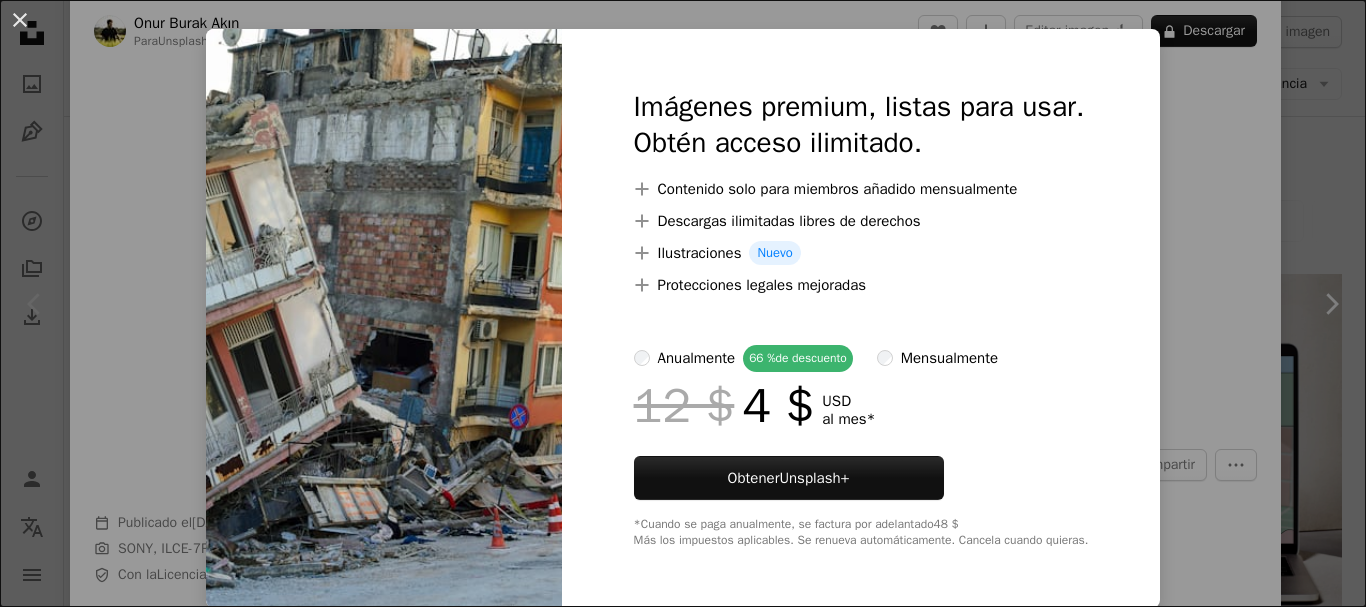 click on "An X shape Imágenes premium, listas para usar. Obtén acceso ilimitado. A plus sign Contenido solo para miembros añadido mensualmente A plus sign Descargas ilimitadas libres de derechos A plus sign Ilustraciones  Nuevo A plus sign Protecciones legales mejoradas anualmente 66 %  de descuento mensualmente 12 $   4 $ USD al mes * Obtener  Unsplash+ *Cuando se paga anualmente, se factura por adelantado  48 $ Más los impuestos aplicables. Se renueva automáticamente. Cancela cuando quieras." at bounding box center (683, 303) 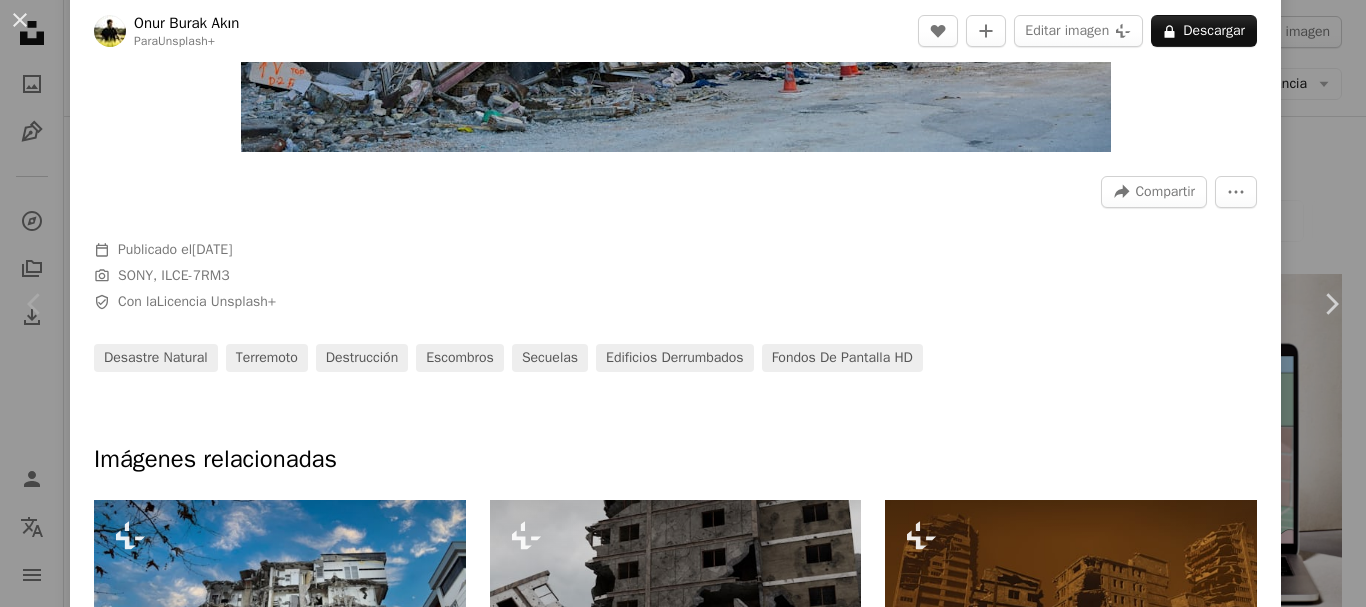 scroll, scrollTop: 565, scrollLeft: 0, axis: vertical 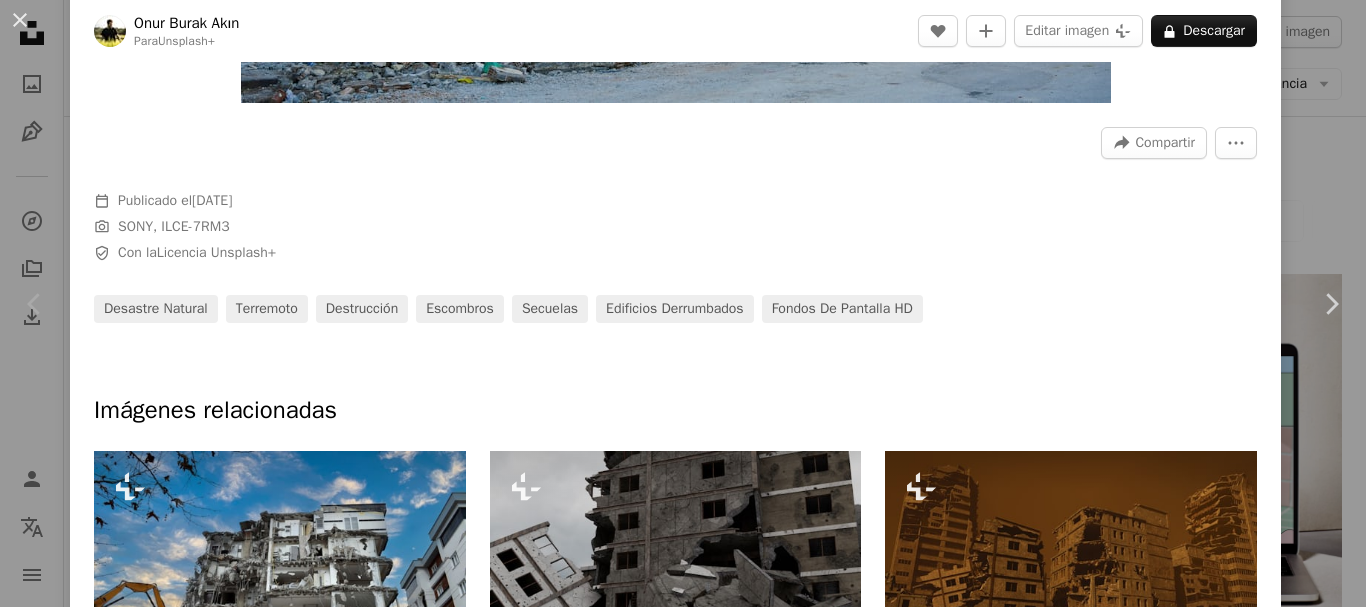 click on "desastre natural terremoto destrucción escombros secuelas Edificios derrumbados Fondos de pantalla HD" at bounding box center (675, 309) 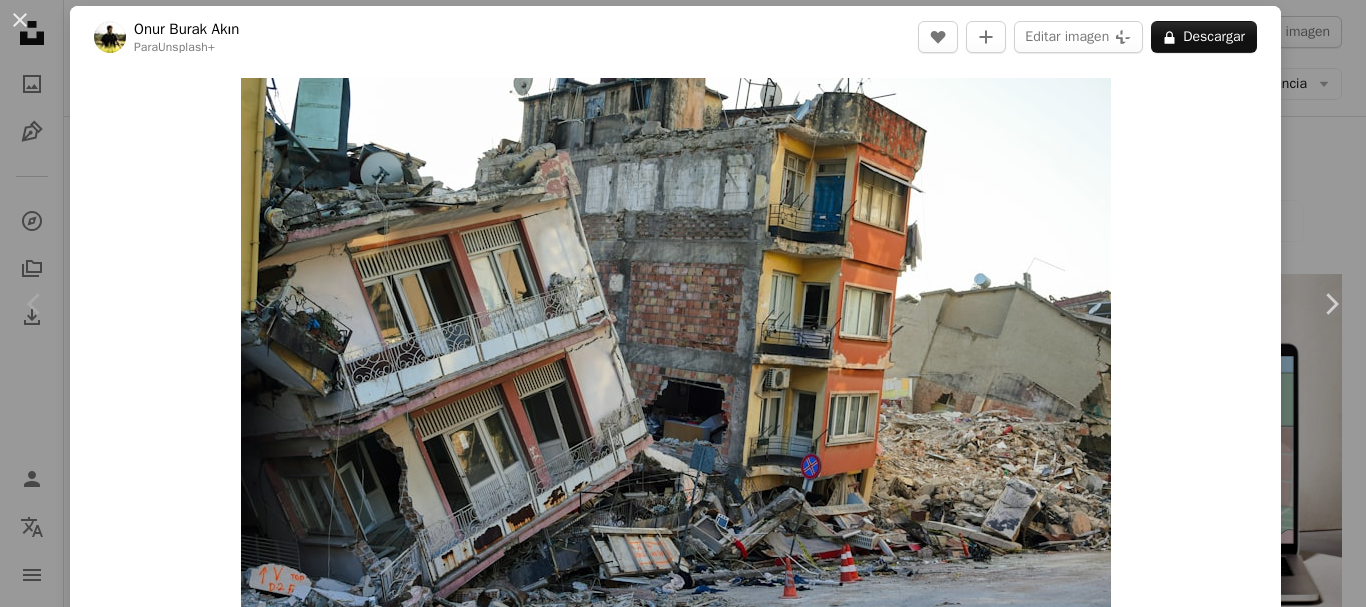 scroll, scrollTop: 0, scrollLeft: 0, axis: both 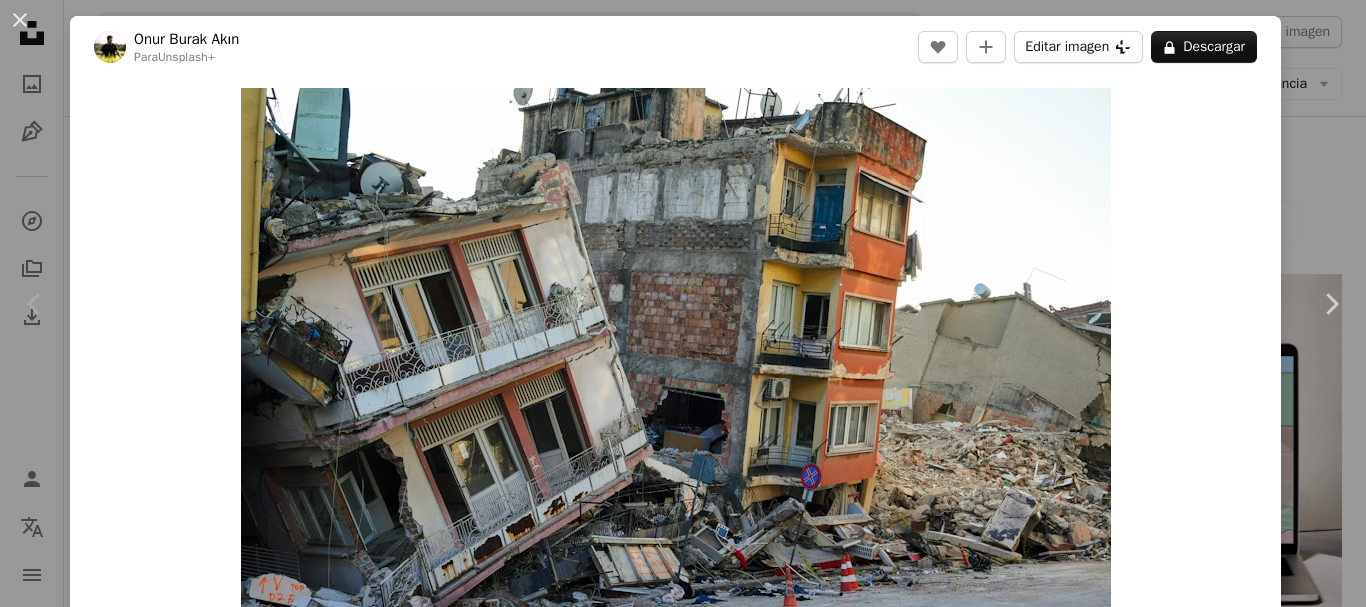 click on "Editar imagen   Plus sign for Unsplash+" at bounding box center (1078, 47) 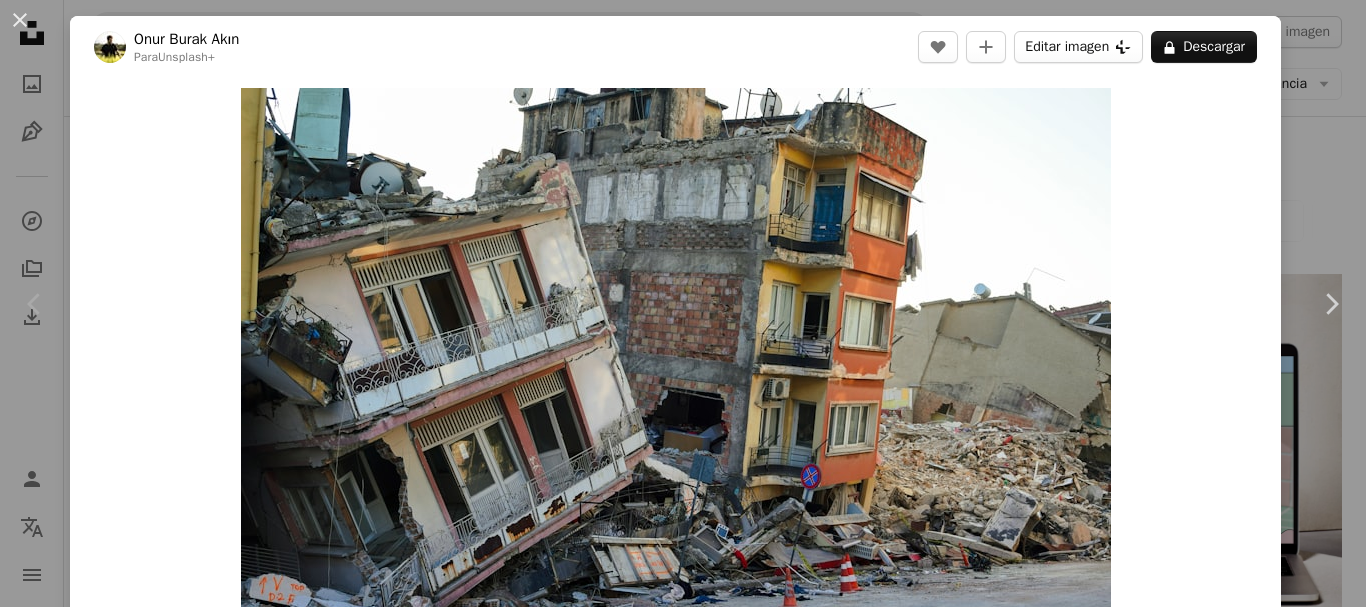 click on "Editar imagen   Plus sign for Unsplash+" at bounding box center (1078, 47) 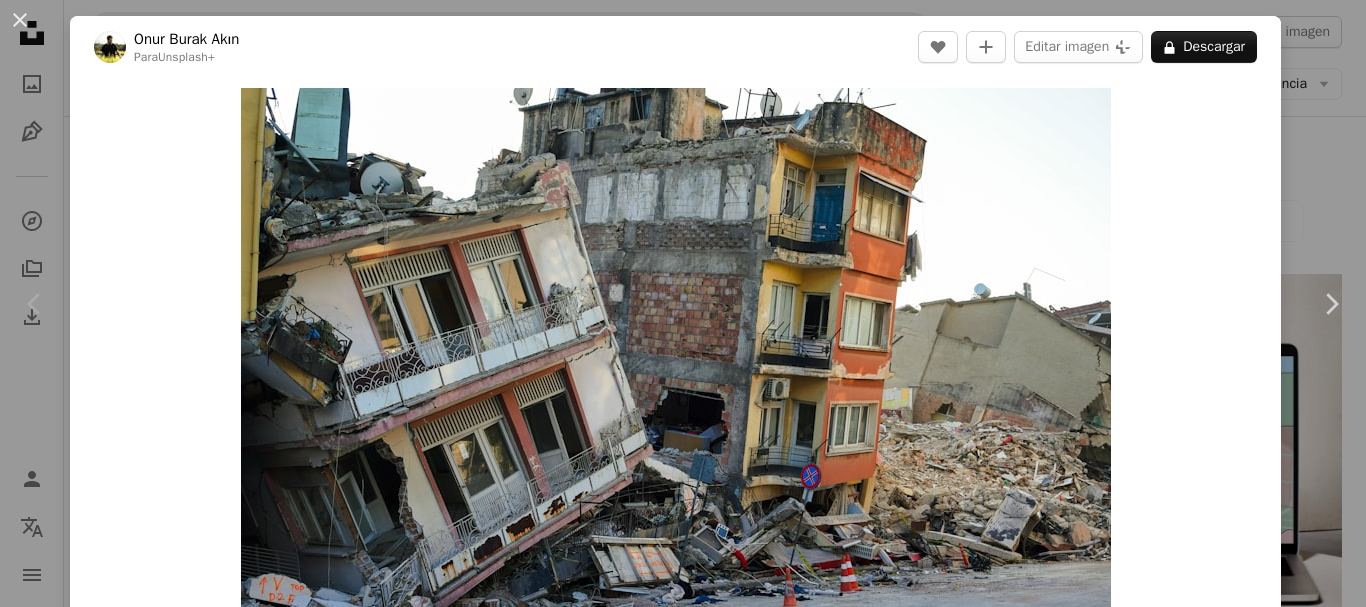 click on "A lock   Descargar" at bounding box center [1204, 47] 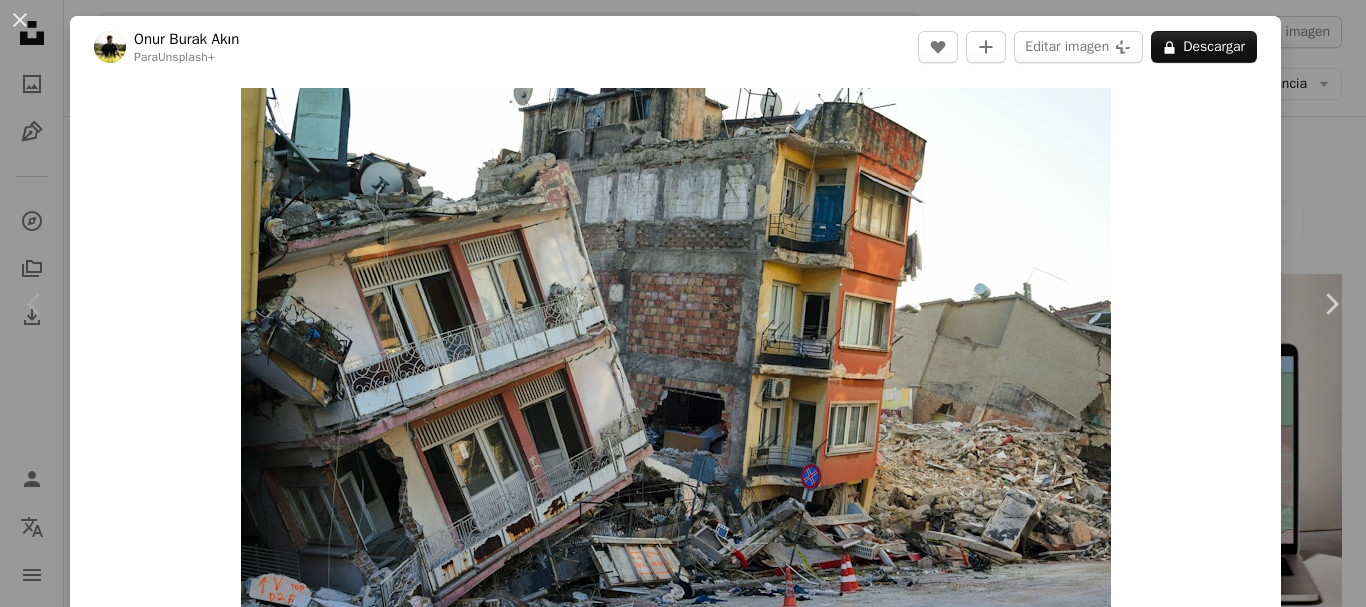 click on "A lock   Descargar" at bounding box center (1204, 47) 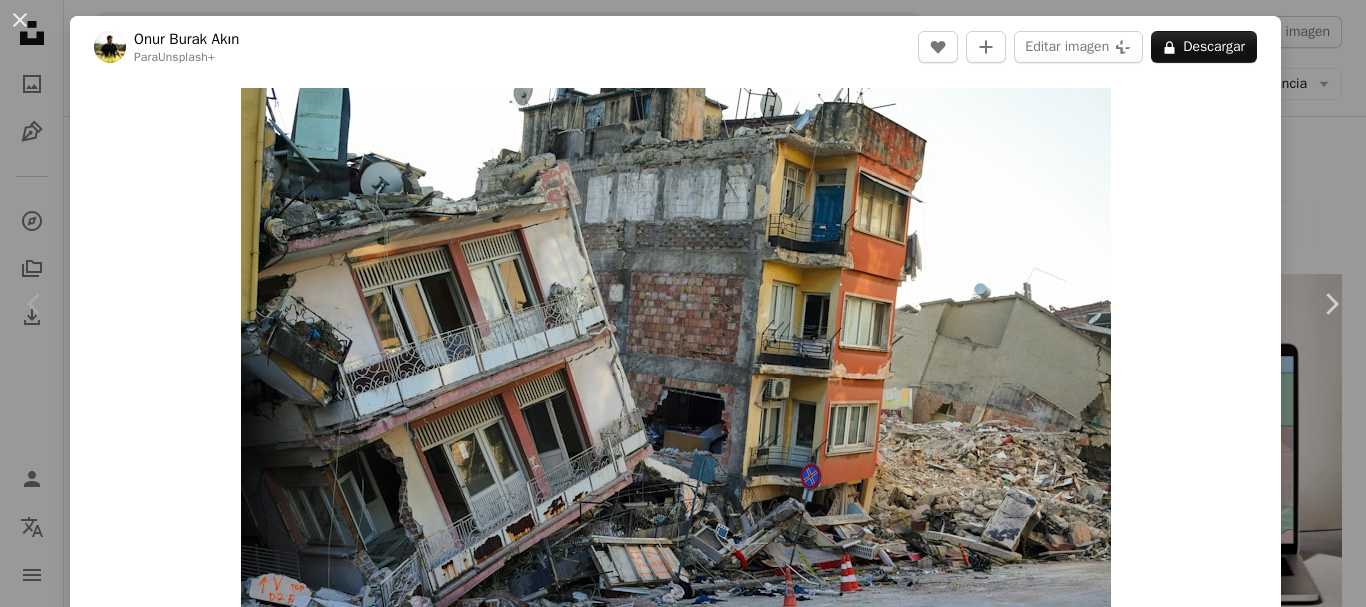 click on "A lock   Descargar" at bounding box center [1204, 47] 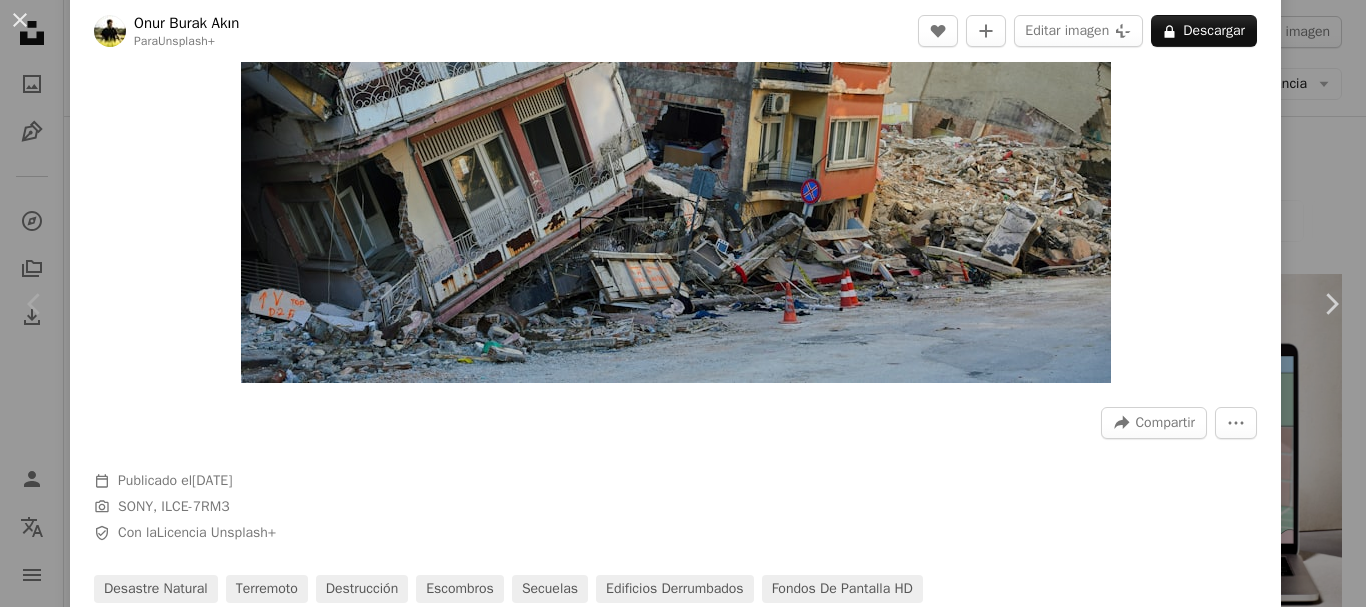 scroll, scrollTop: 288, scrollLeft: 0, axis: vertical 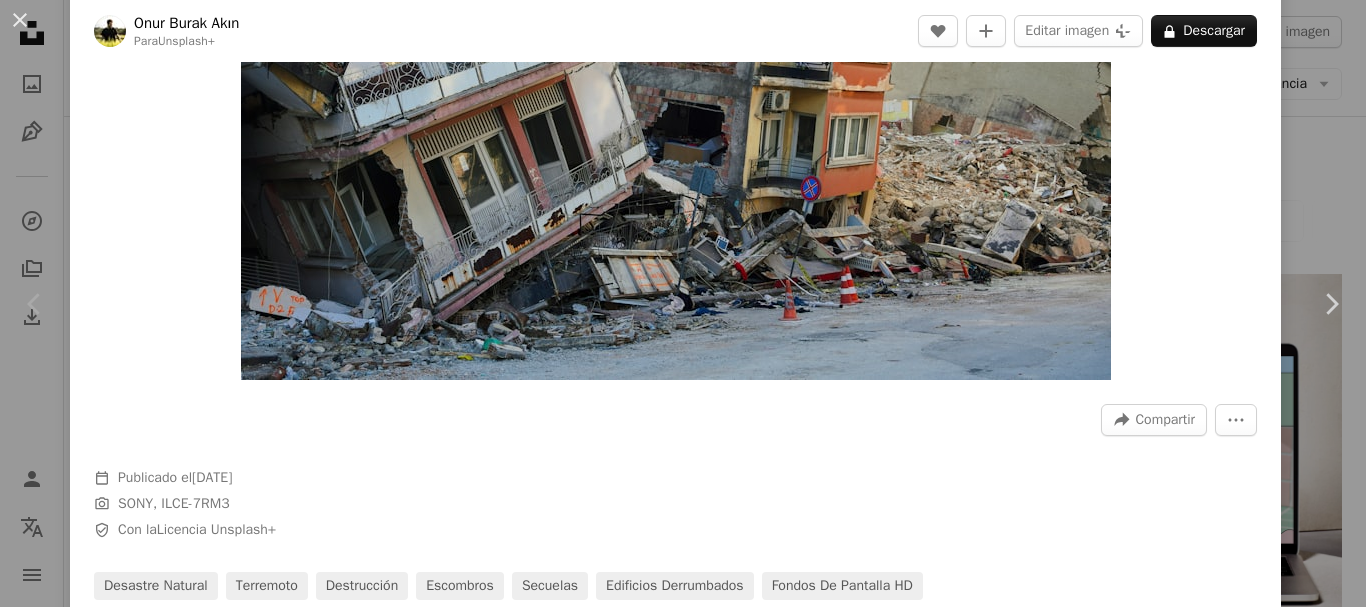 click on "A lock   Descargar" at bounding box center [1204, 31] 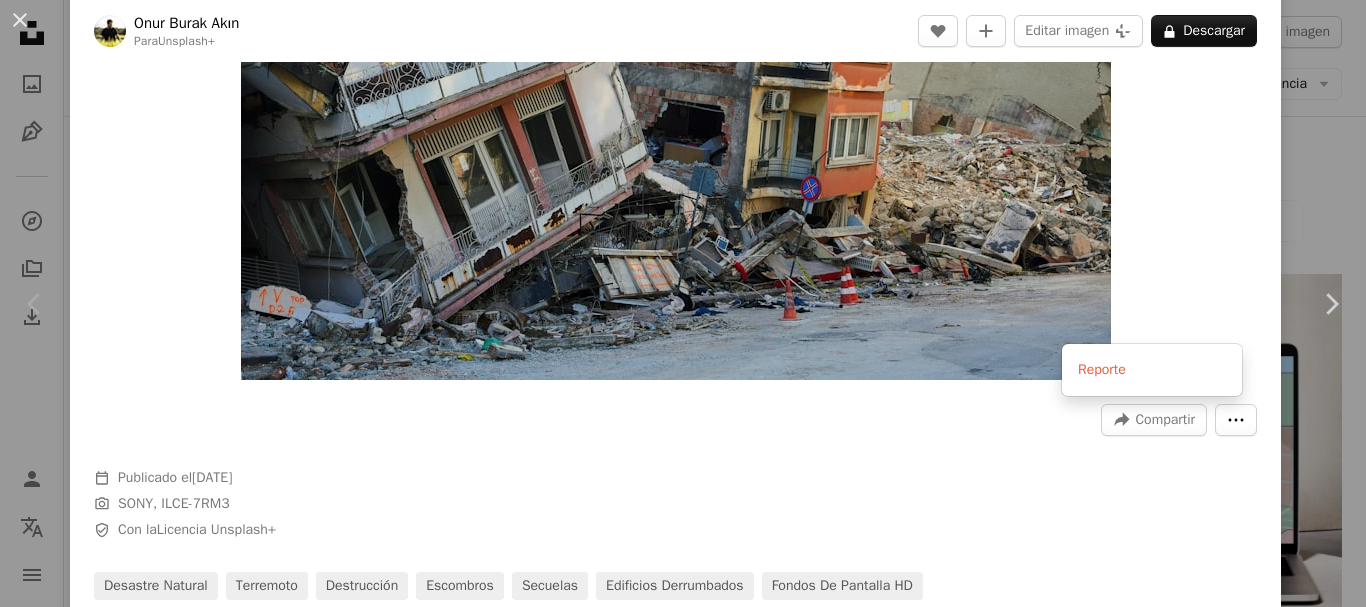 click on "More Actions" 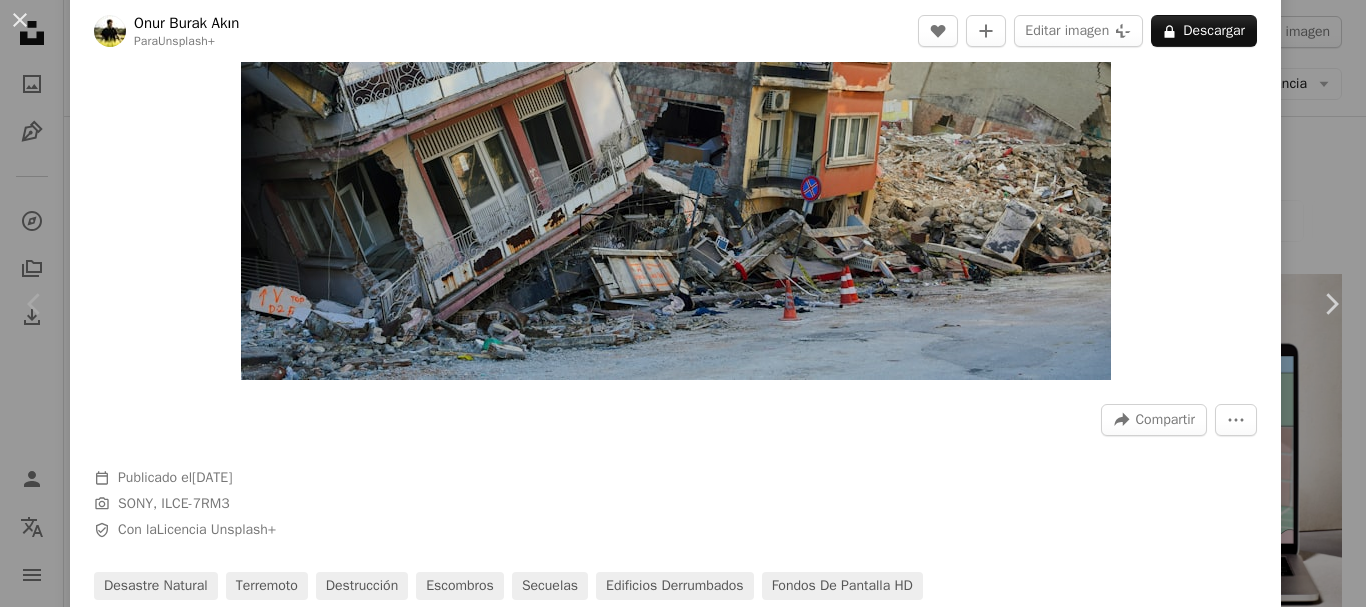 click on "More Actions" 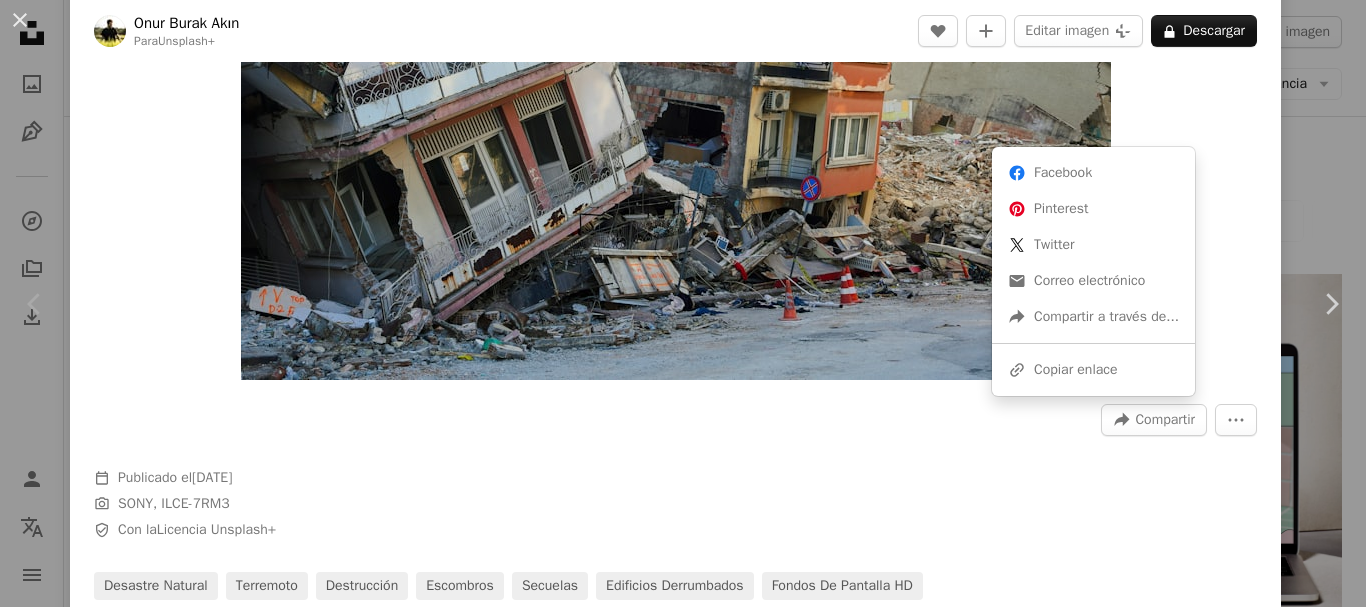 click on "Compartir" at bounding box center (1165, 420) 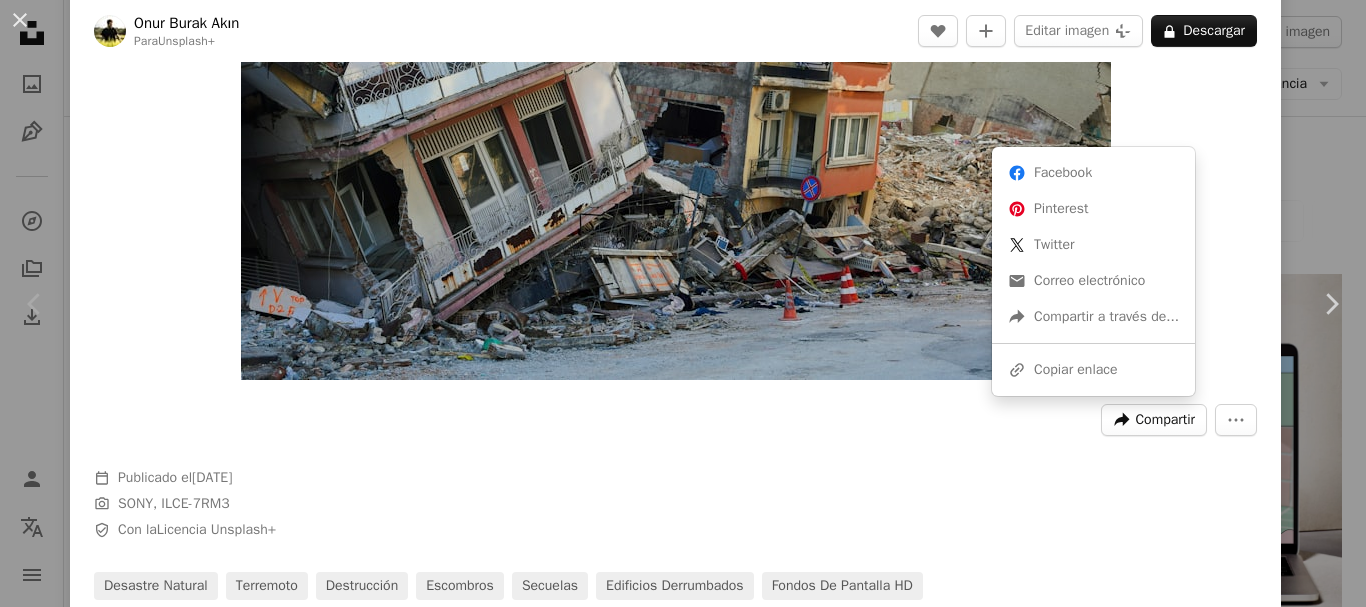 click on "Compartir" at bounding box center [1165, 420] 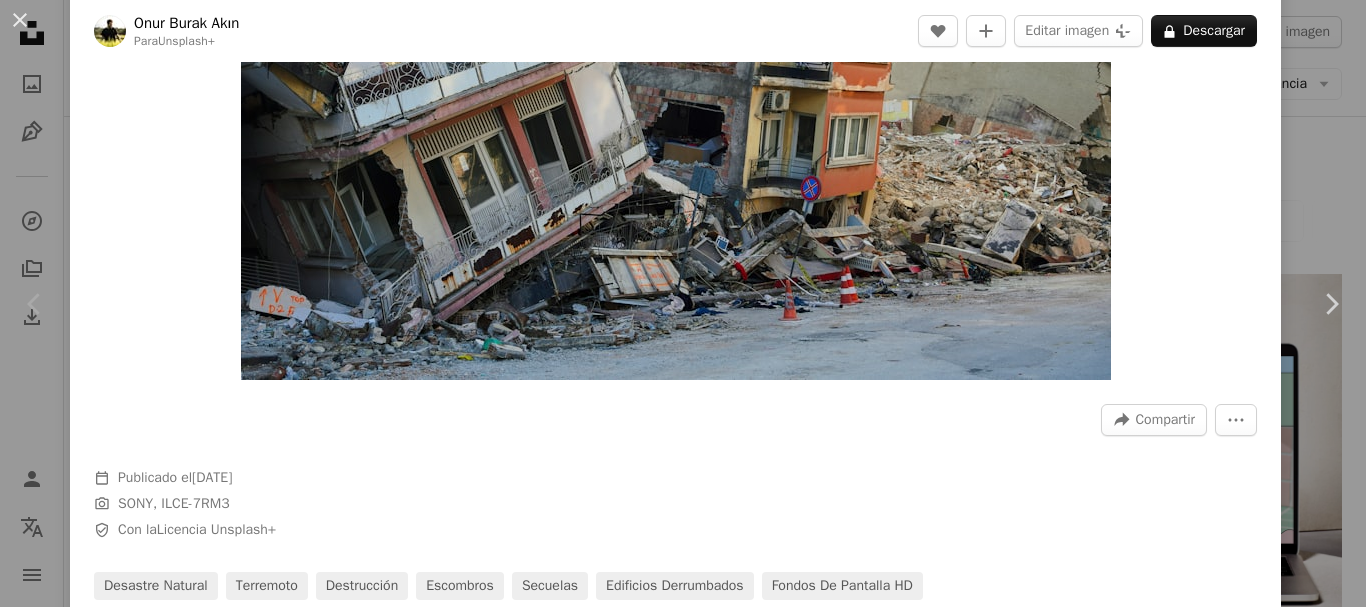 click on "Compartir" at bounding box center [1165, 420] 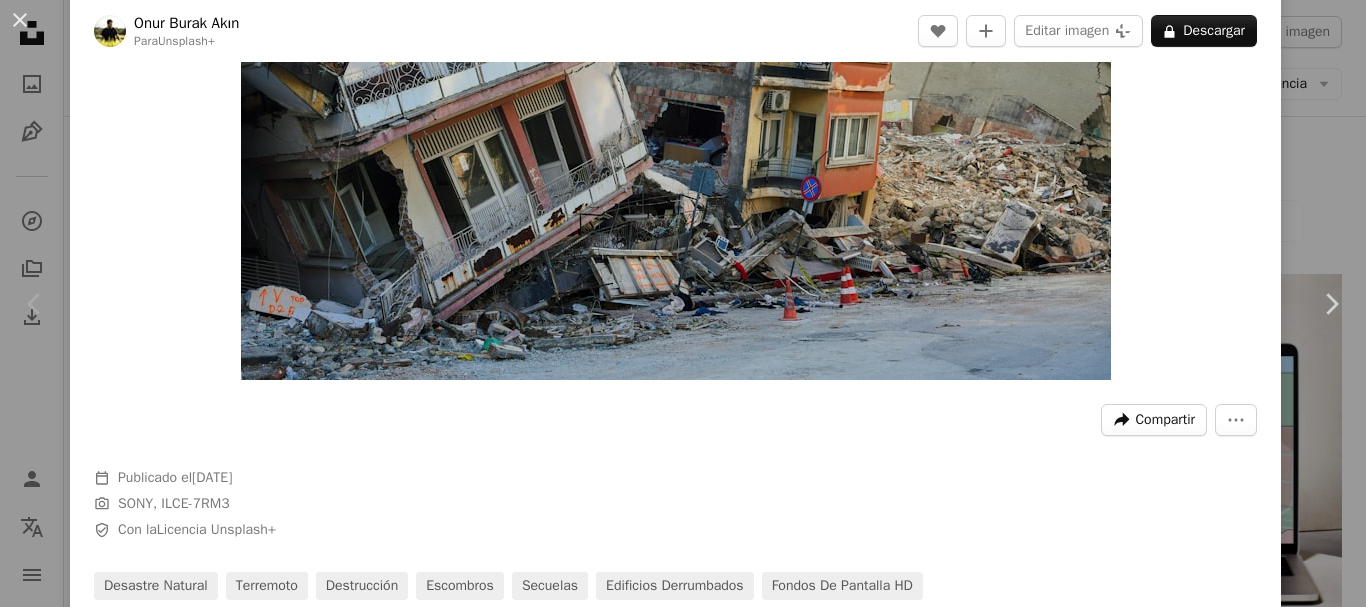 click on "Compartir" at bounding box center [1165, 420] 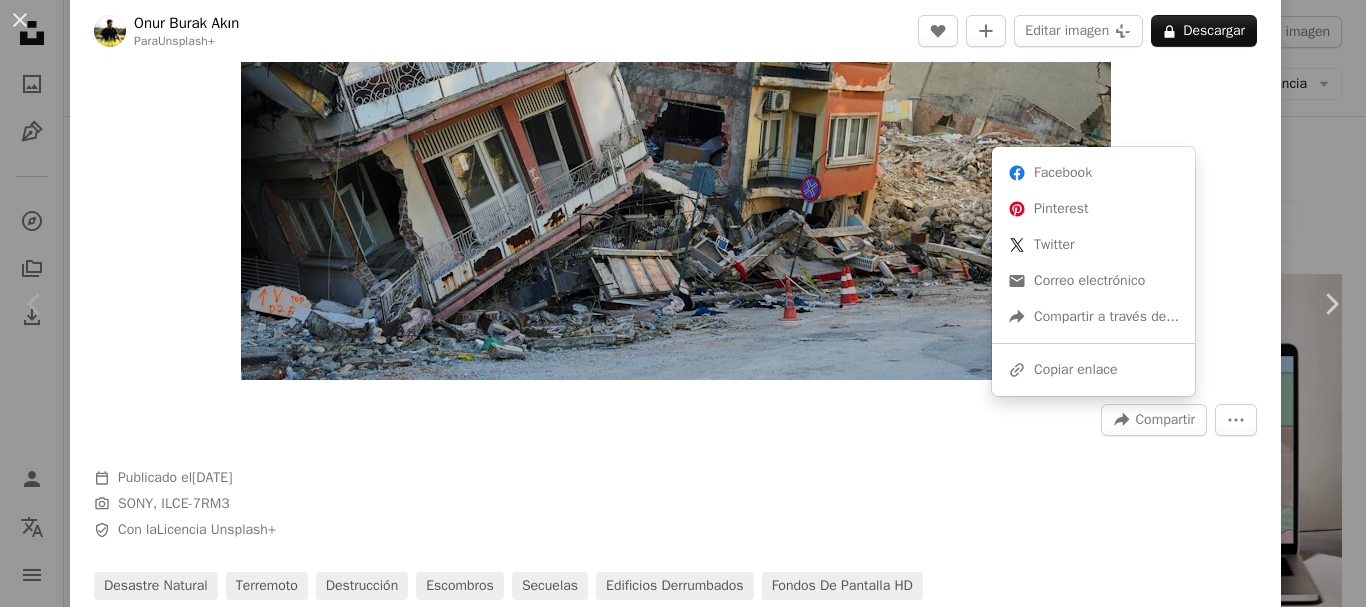 click on "Compartir" at bounding box center [1165, 420] 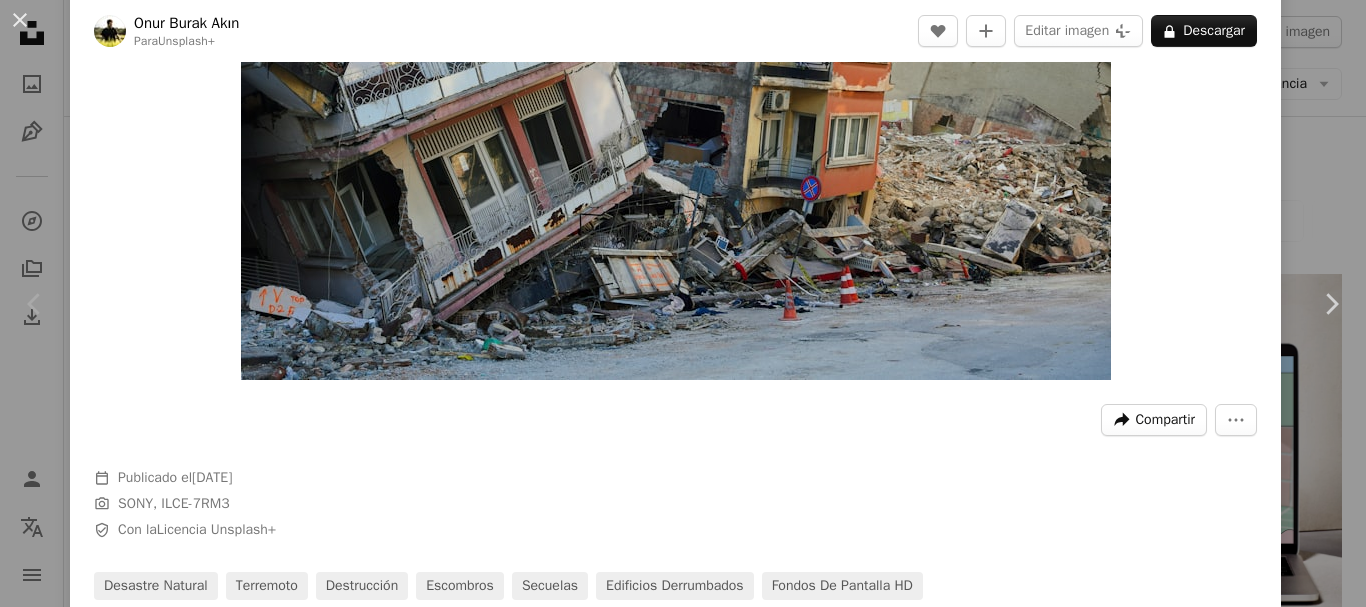 drag, startPoint x: 1159, startPoint y: 427, endPoint x: 1116, endPoint y: 442, distance: 45.54119 